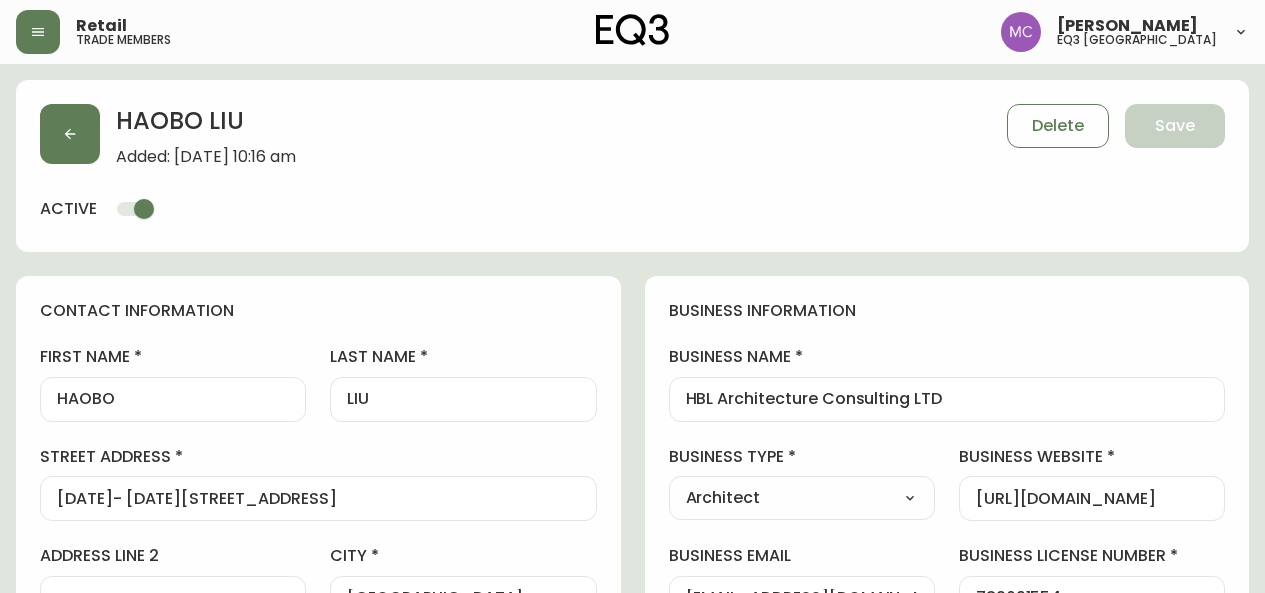 select on "BC" 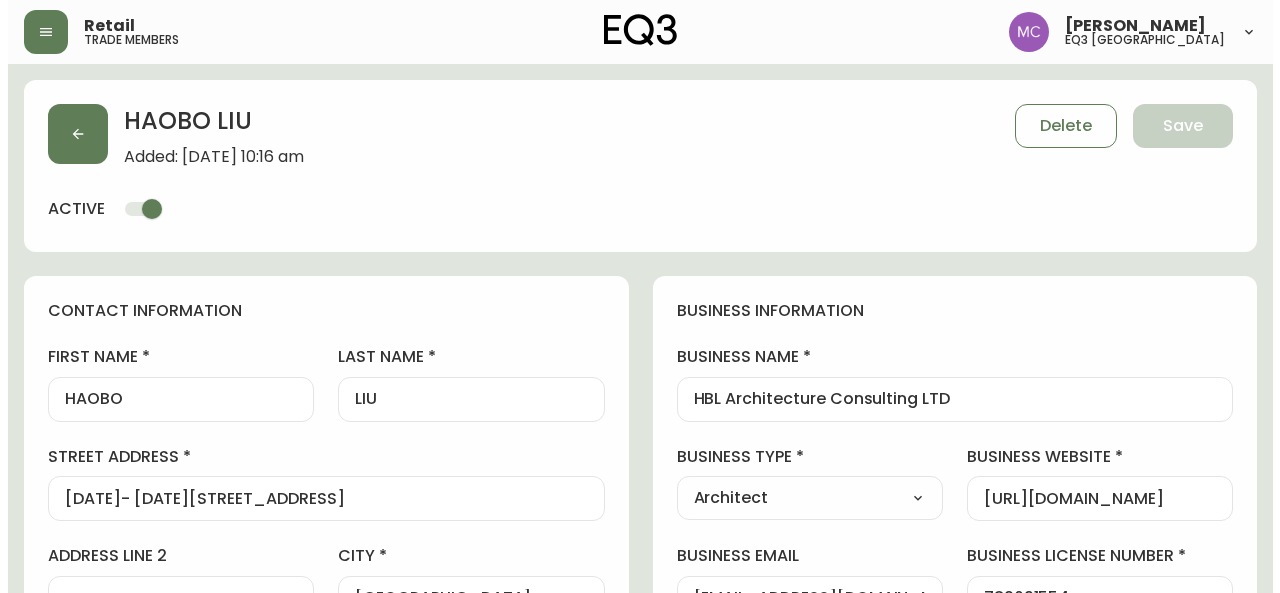 scroll, scrollTop: 0, scrollLeft: 0, axis: both 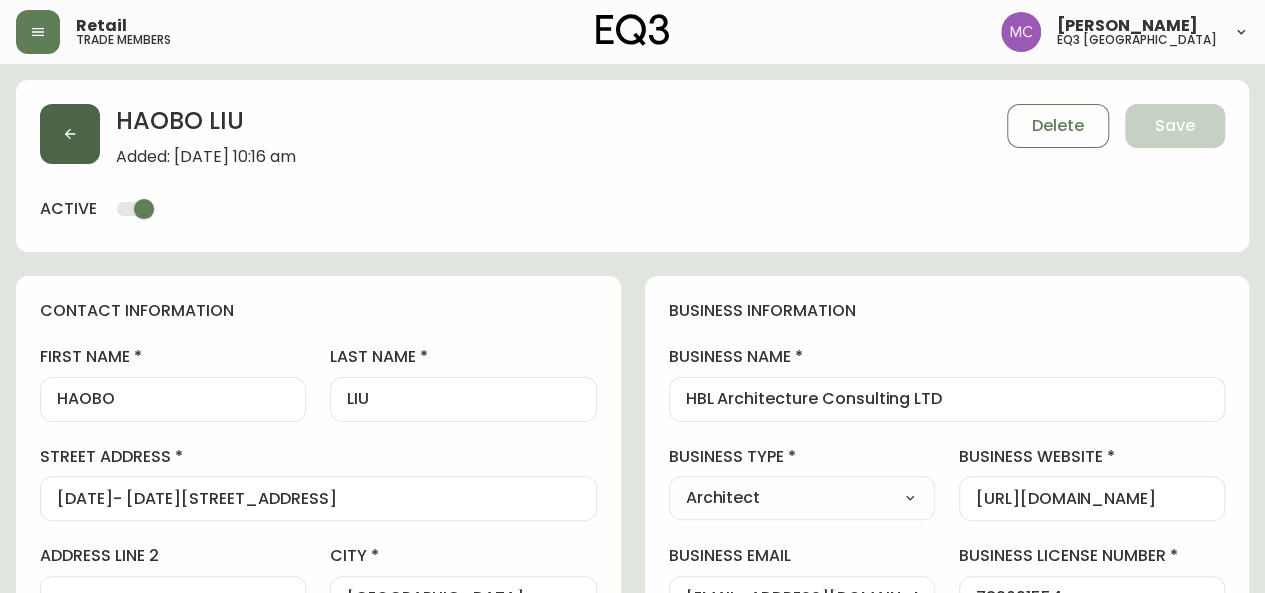click at bounding box center [70, 134] 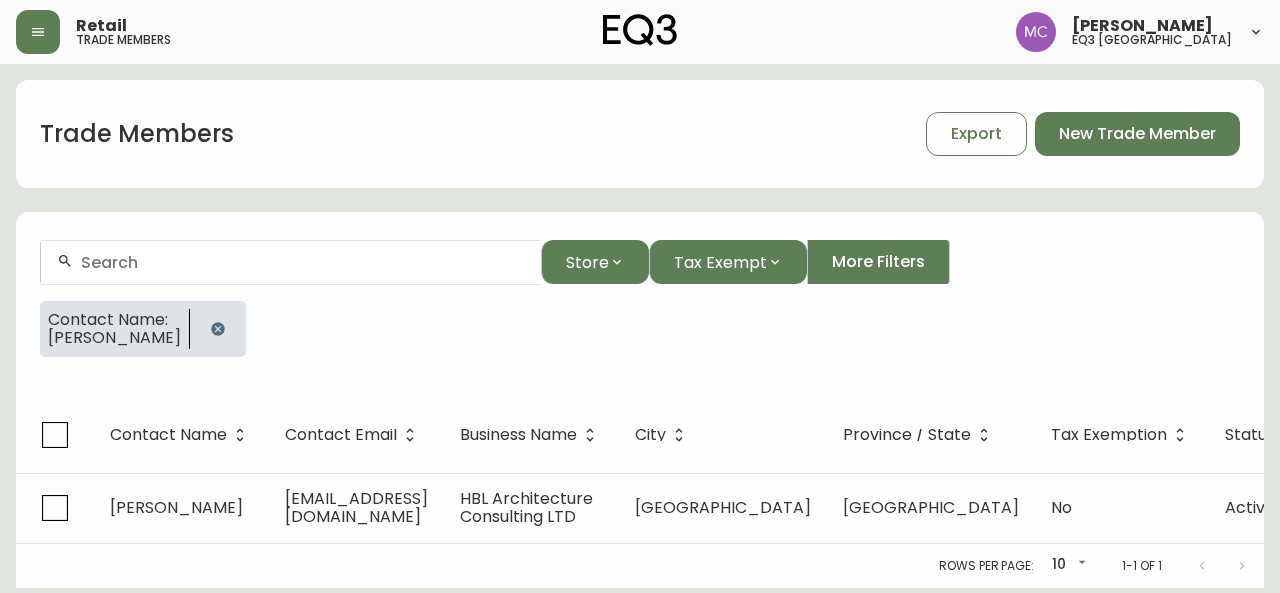 click at bounding box center [303, 262] 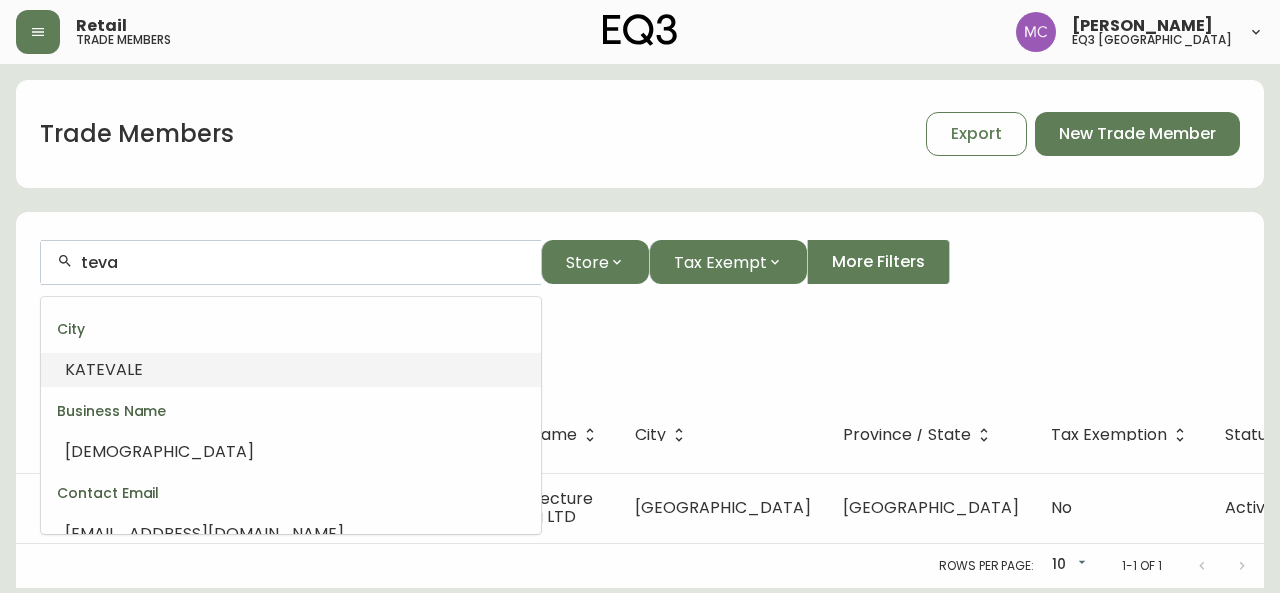 type on "KATEVALE" 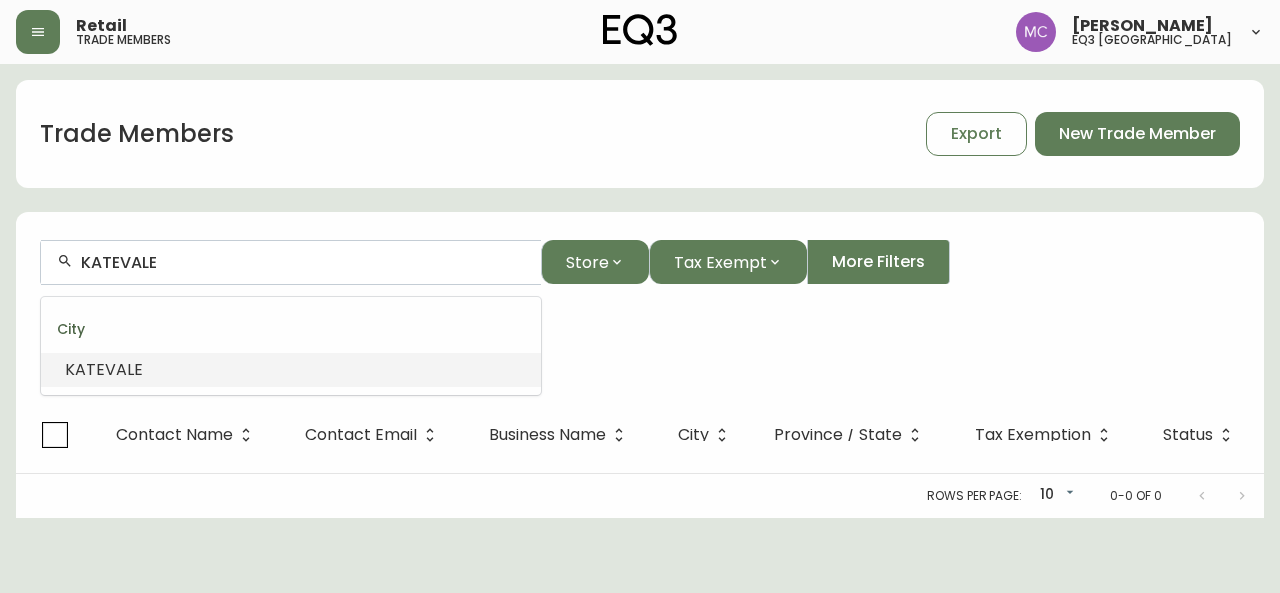 drag, startPoint x: 168, startPoint y: 270, endPoint x: 0, endPoint y: 248, distance: 169.43436 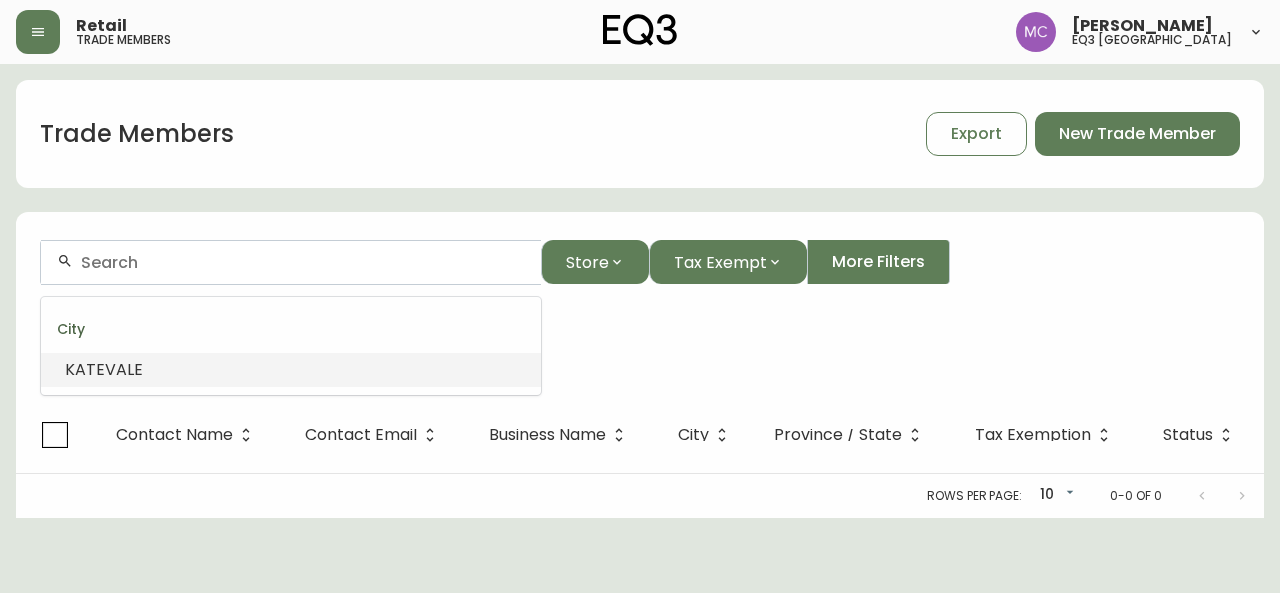 click at bounding box center [303, 262] 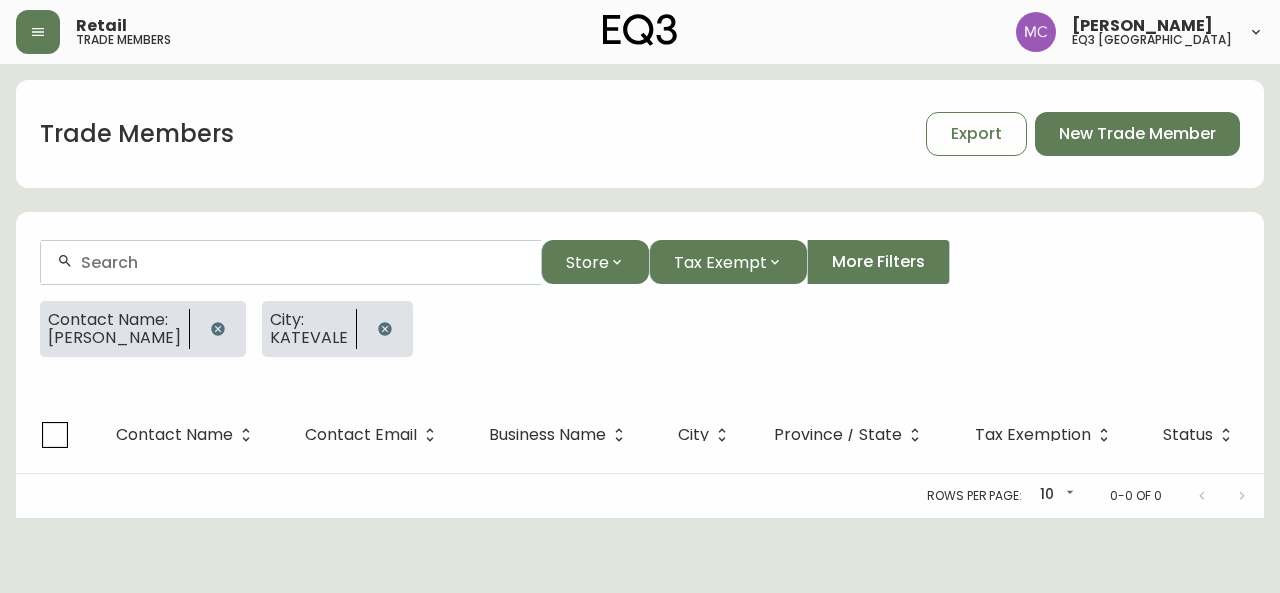 click 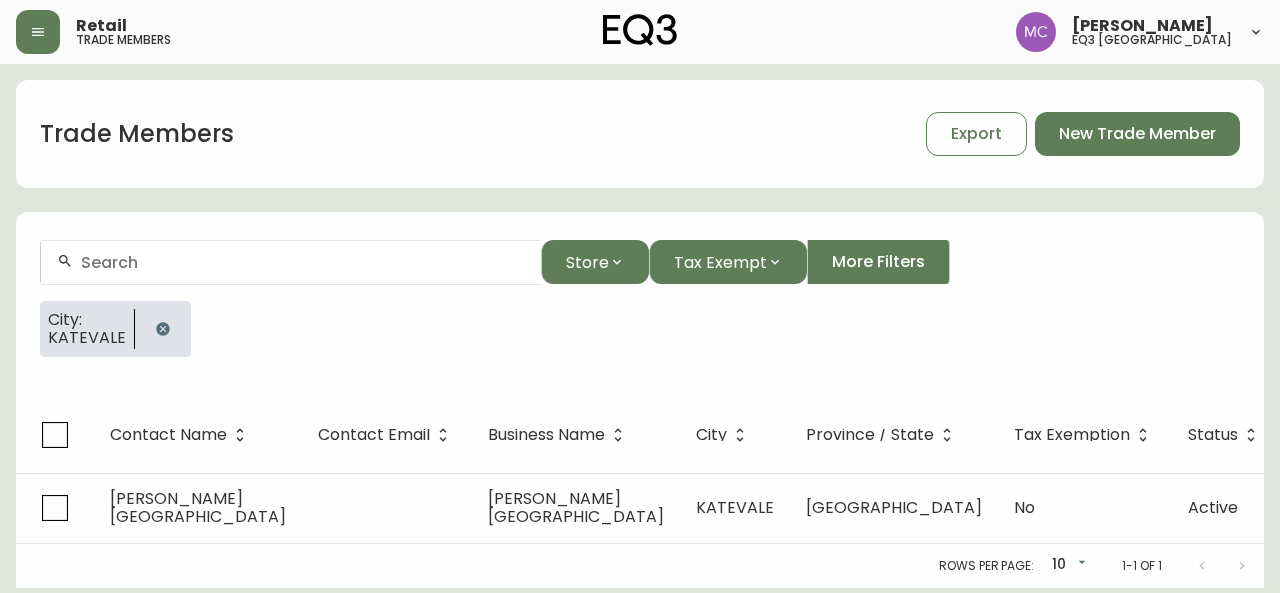 click 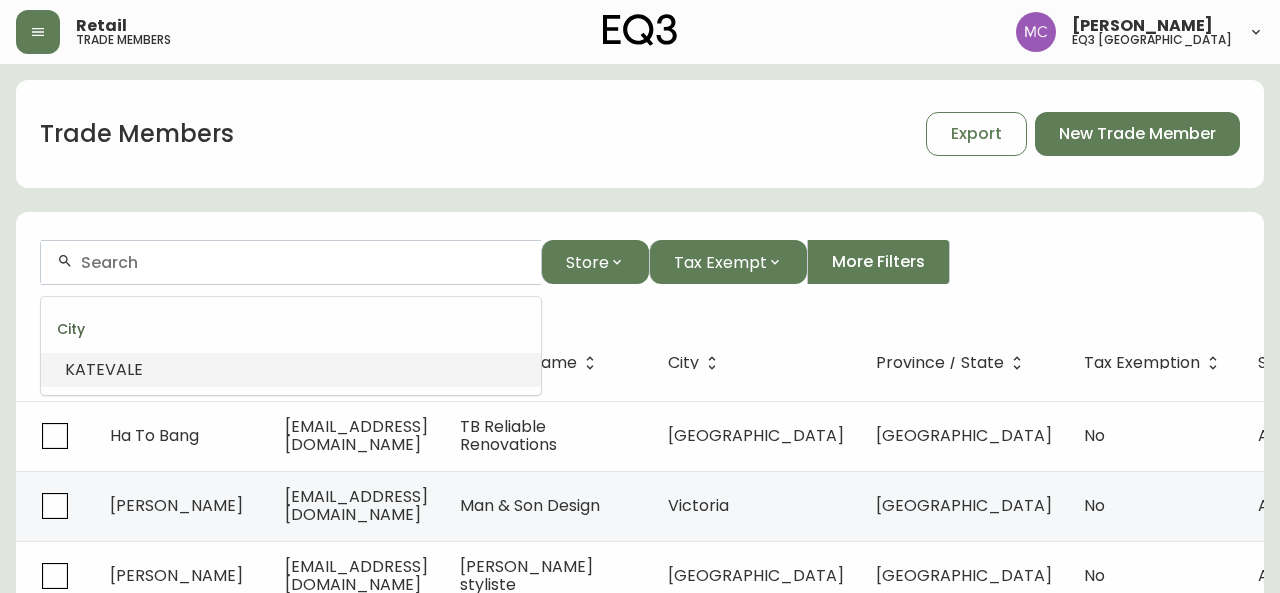 click at bounding box center [303, 262] 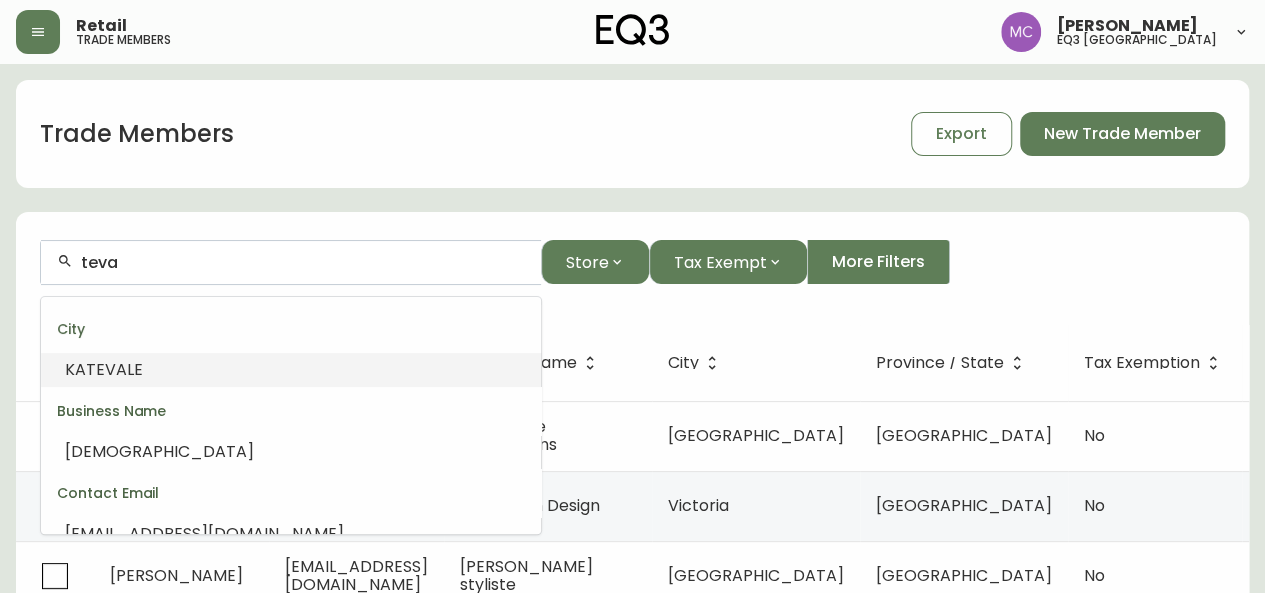 type on "KATEVALE" 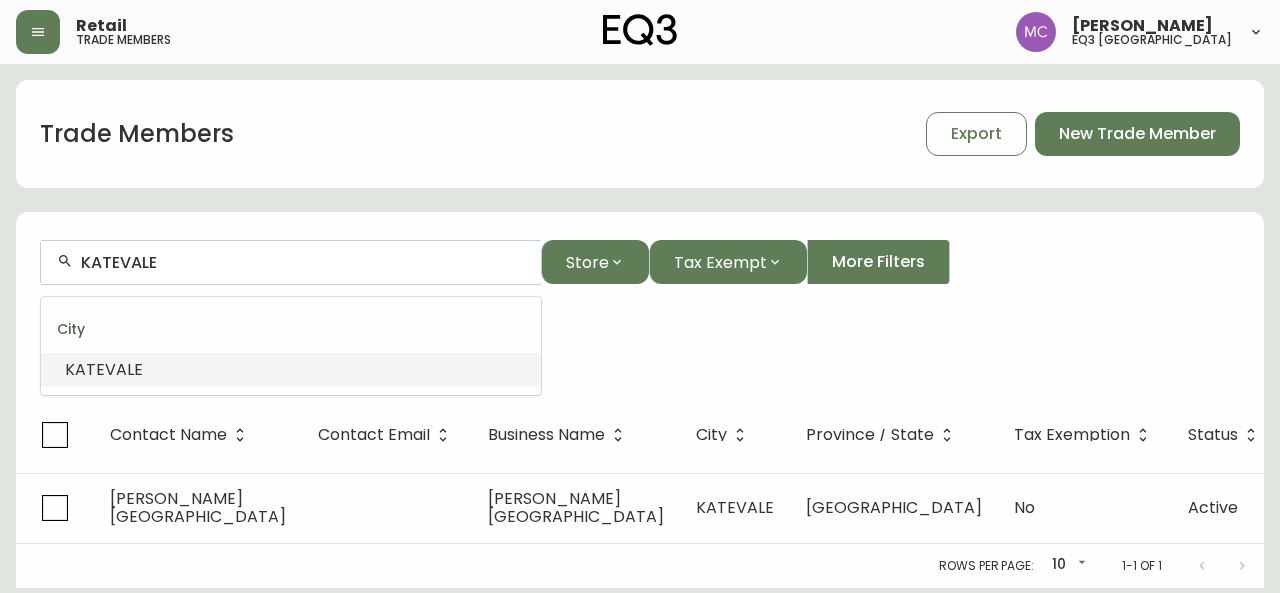 drag, startPoint x: 183, startPoint y: 269, endPoint x: 0, endPoint y: 279, distance: 183.27303 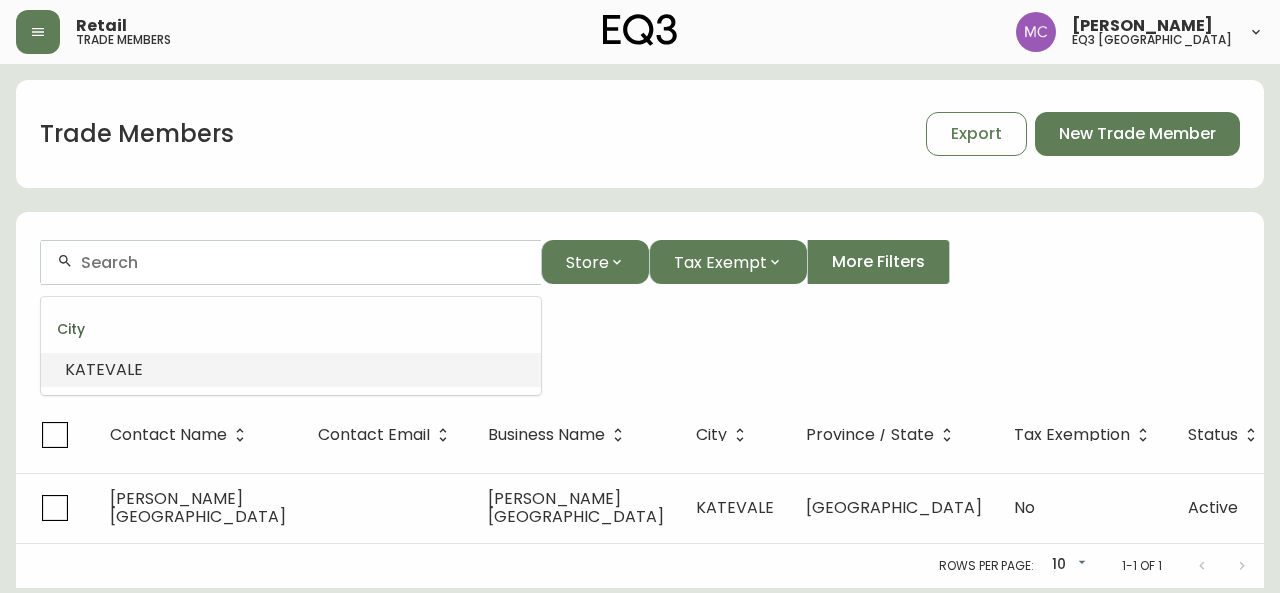 scroll, scrollTop: 0, scrollLeft: 0, axis: both 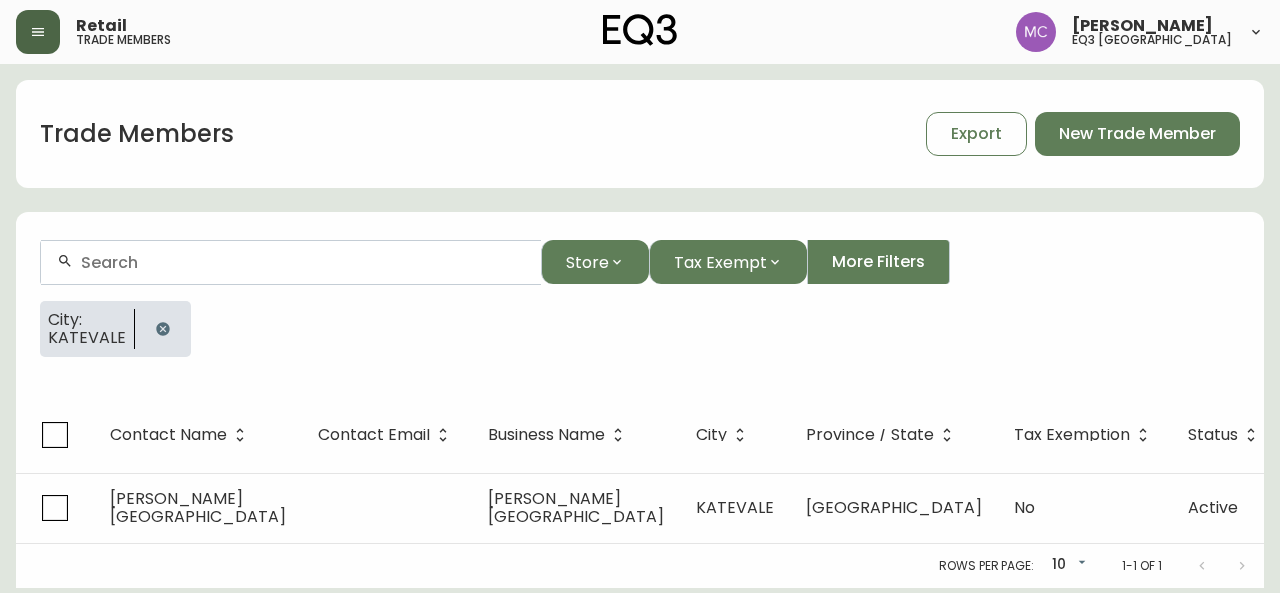 click at bounding box center (38, 32) 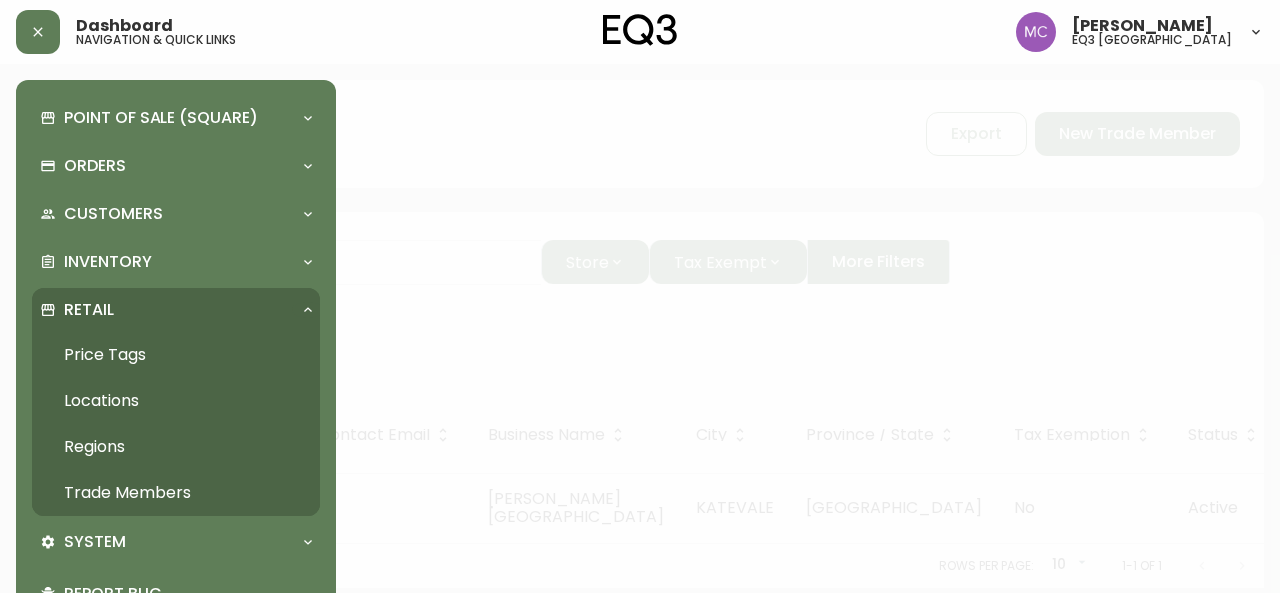 click at bounding box center [640, 296] 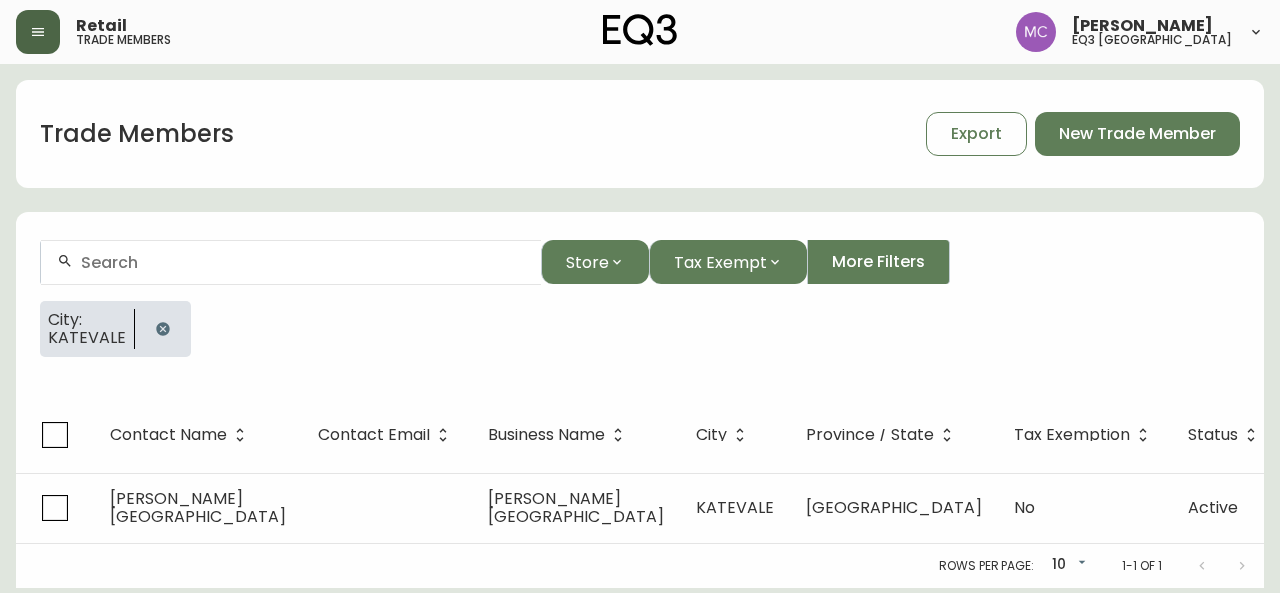click at bounding box center [38, 32] 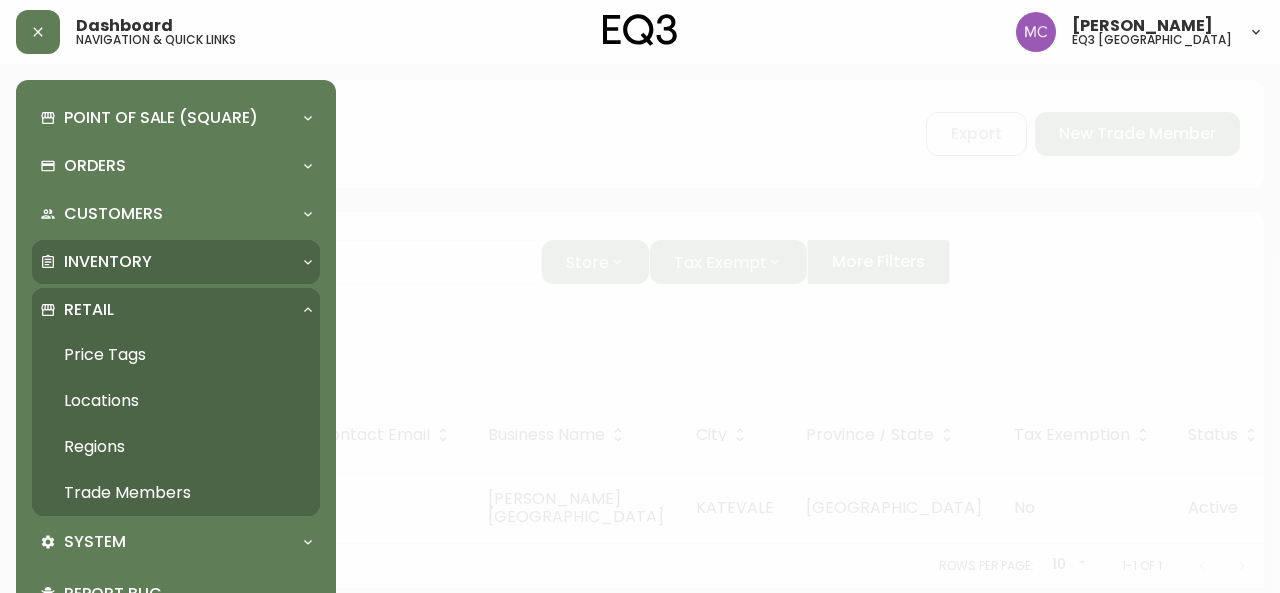 click on "Inventory" at bounding box center (108, 262) 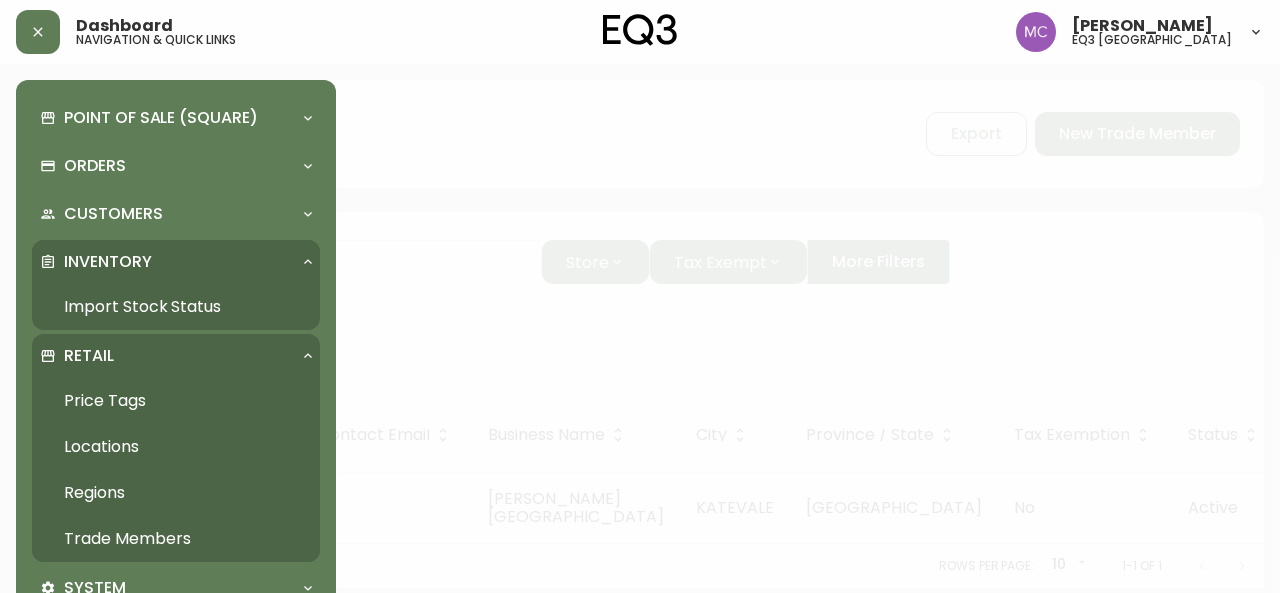 click on "Import Stock Status" at bounding box center (176, 307) 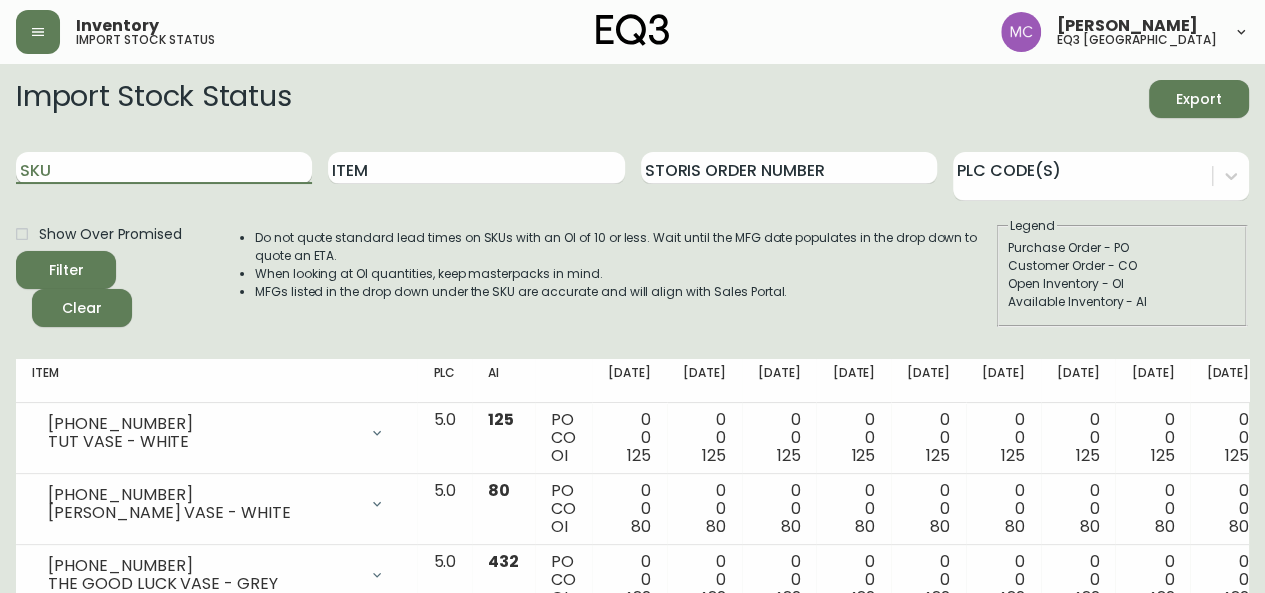 click on "SKU" at bounding box center (164, 168) 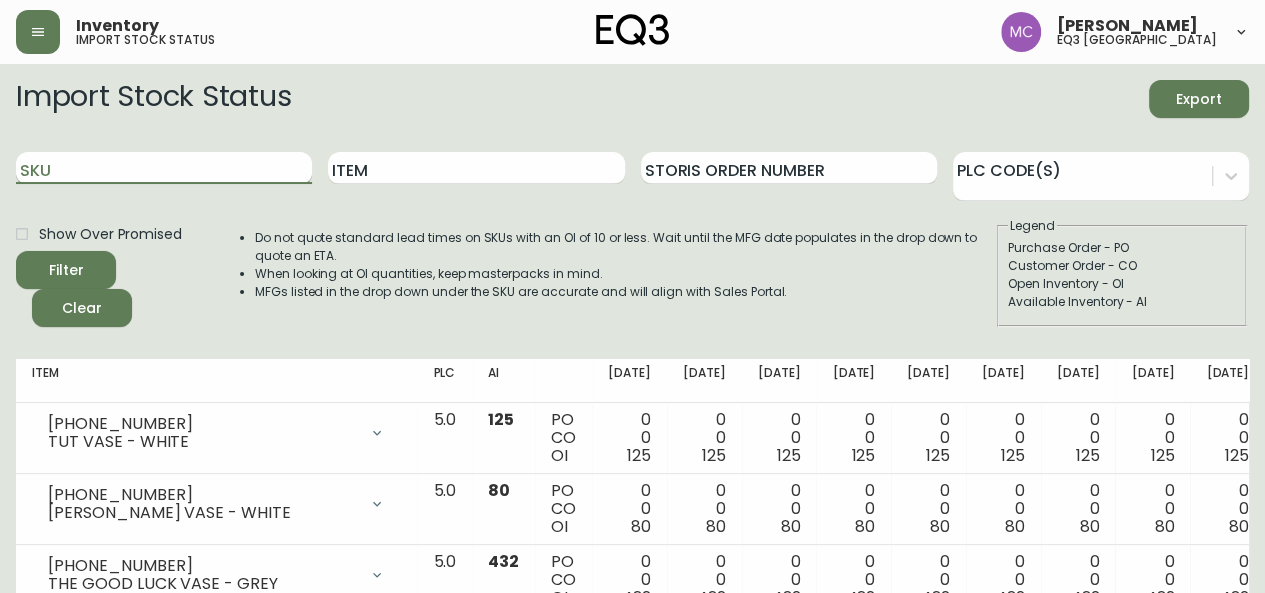 click on "SKU" at bounding box center [164, 168] 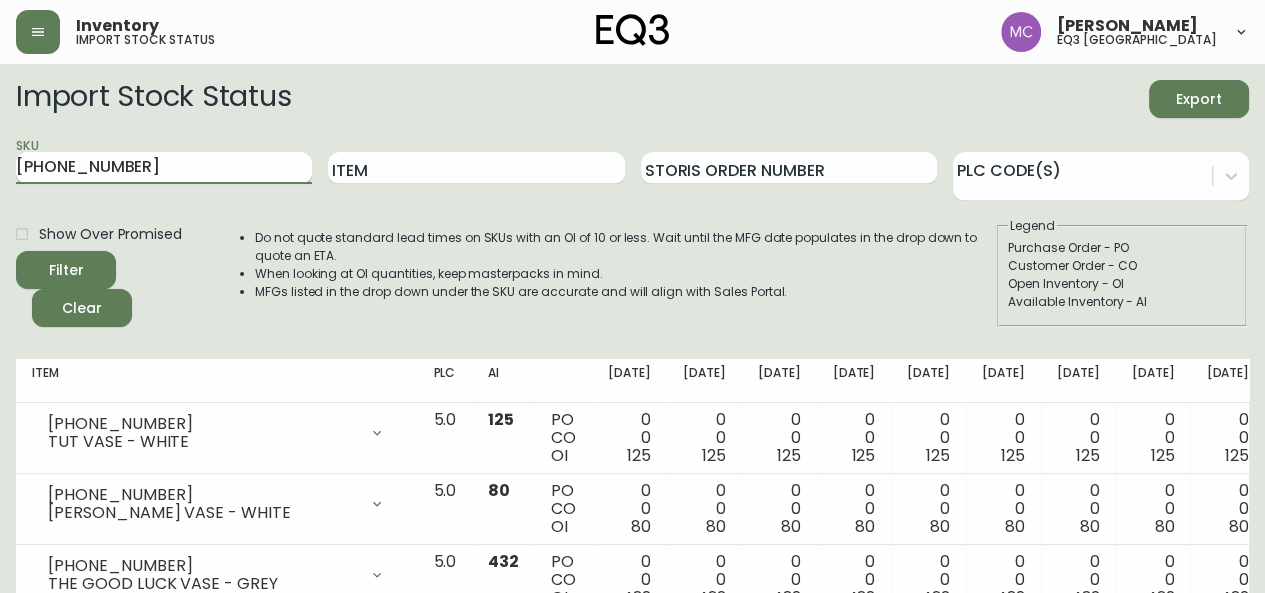 click on "Filter" at bounding box center [66, 270] 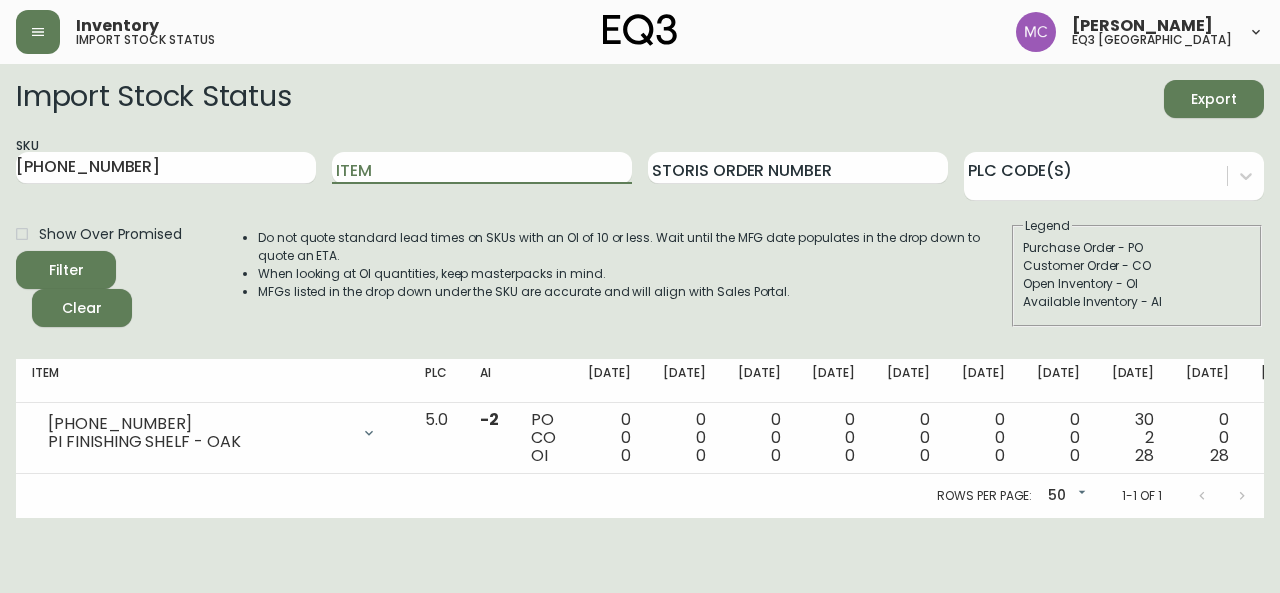 click on "Filter" at bounding box center (66, 270) 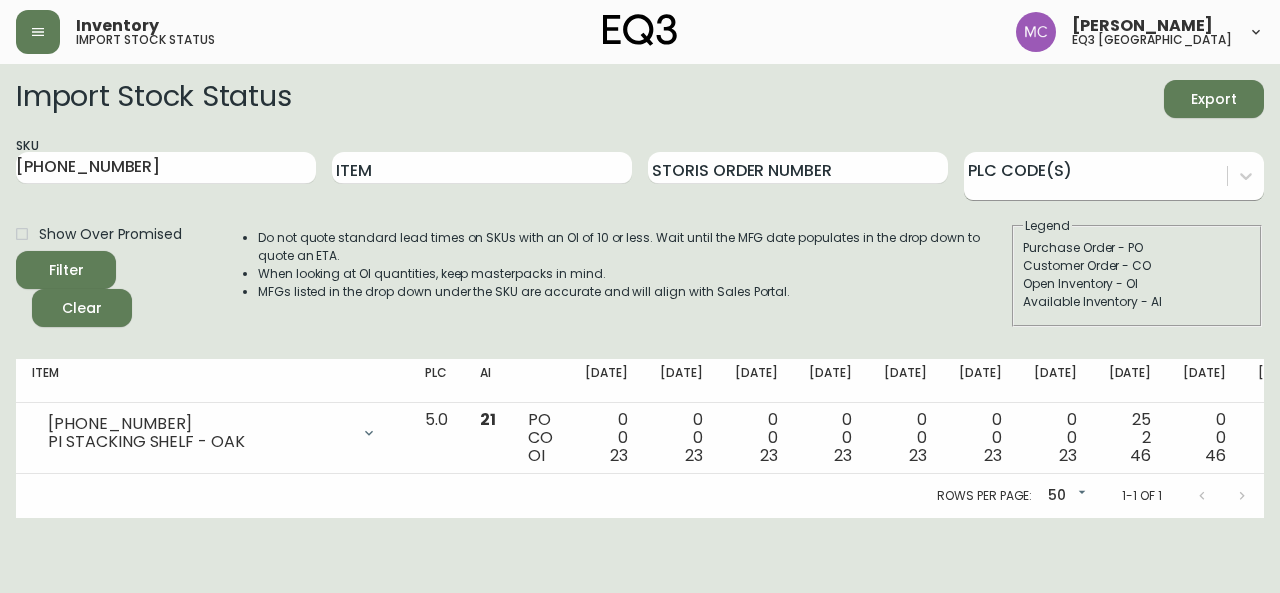 click at bounding box center [1095, 173] 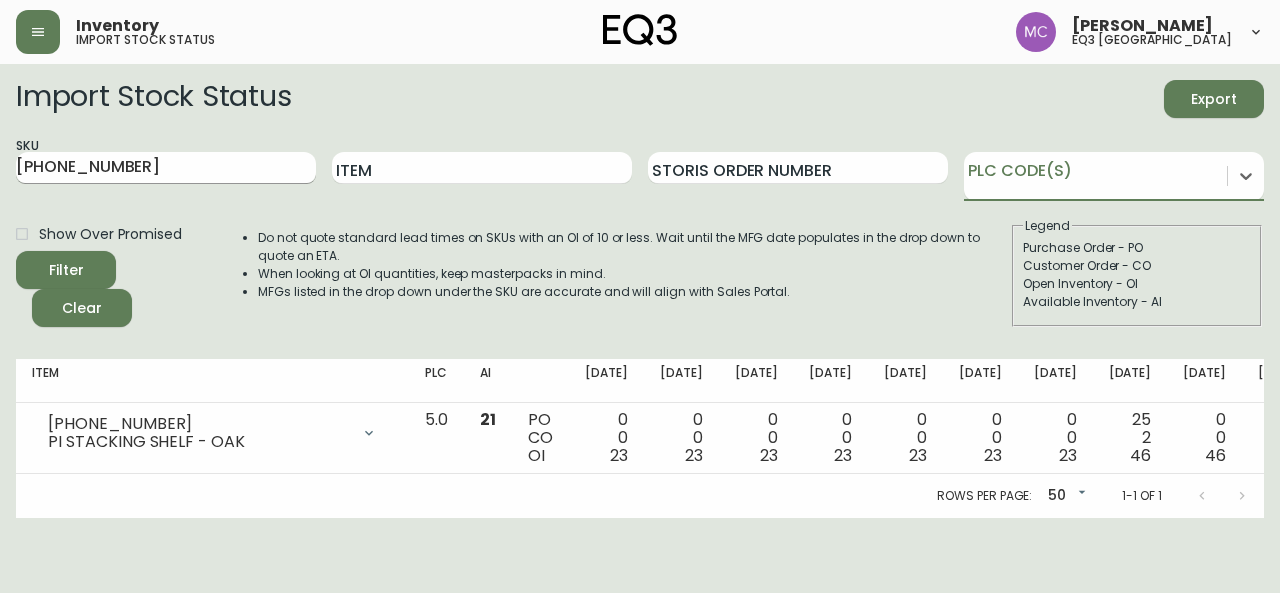 click on "[PHONE_NUMBER]" at bounding box center (166, 168) 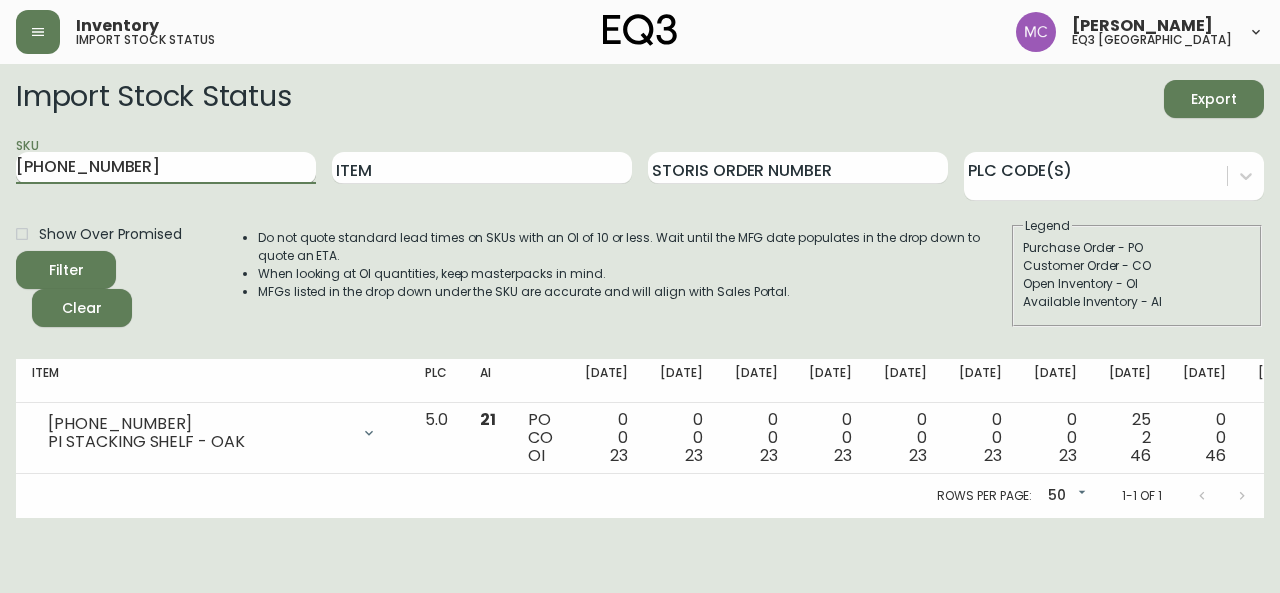 click on "[PHONE_NUMBER]" at bounding box center (166, 168) 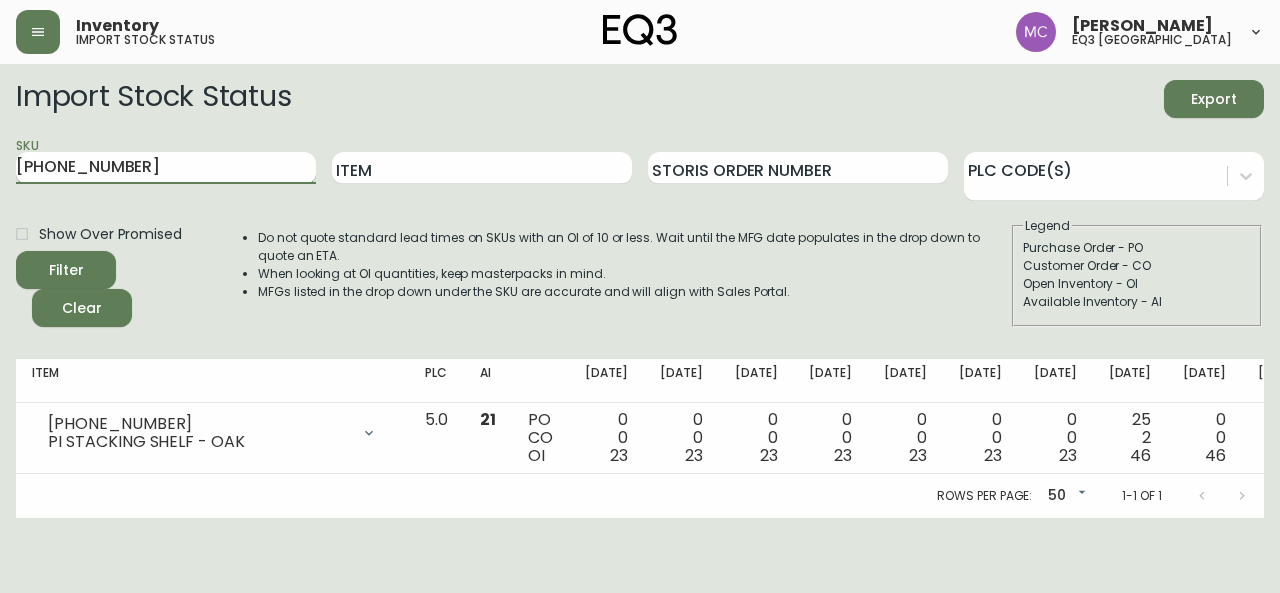 click on "Filter" at bounding box center (66, 270) 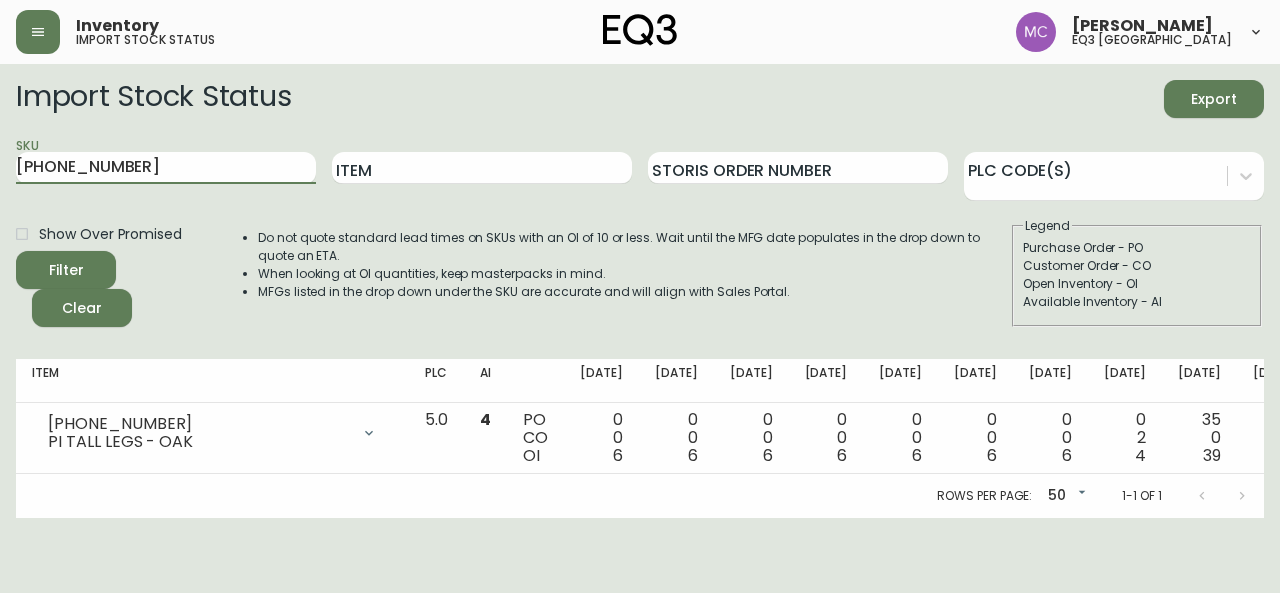 click on "Inventory import stock status [PERSON_NAME] eq3 [GEOGRAPHIC_DATA]   Import Stock Status Export SKU [PHONE_NUMBER] Item Storis Order Number PLC Code(s) Show Over Promised Filter Clear Do not quote standard lead times on SKUs with an OI of 10 or less. Wait until the MFG date populates in the drop down to quote an ETA. When looking at OI quantities, keep masterpacks in mind. MFGs listed in the drop down under the SKU are accurate and will align with Sales Portal. Legend Purchase Order - PO Customer Order - CO Open Inventory - OI Available Inventory - AI Item PLC AI [DATE] Aug [DATE] Aug [DATE] Sep [DATE] Sep [DATE] Oct [DATE] Oct [DATE] Future [PHONE_NUMBER] PI TALL LEGS - OAK Opening Balance 6 ( [DATE] ) Available Inventory 4 ( [DATE] ) Customer Order (8546688) 2 ( [DATE] ) Purchase Order (P019536) 35 ( [DATE] ) 5.0 4 PO CO OI 0 0 6 0 0 6 0 0 6 0 0 6 0 0 6 0 0 6 0 0 6 0 2 4 35 0 39 0 0 39 0 0 39 0 0 39 0 0 39 0 0 39 Rows per page: 50 50 1-1 of 1" at bounding box center (640, 259) 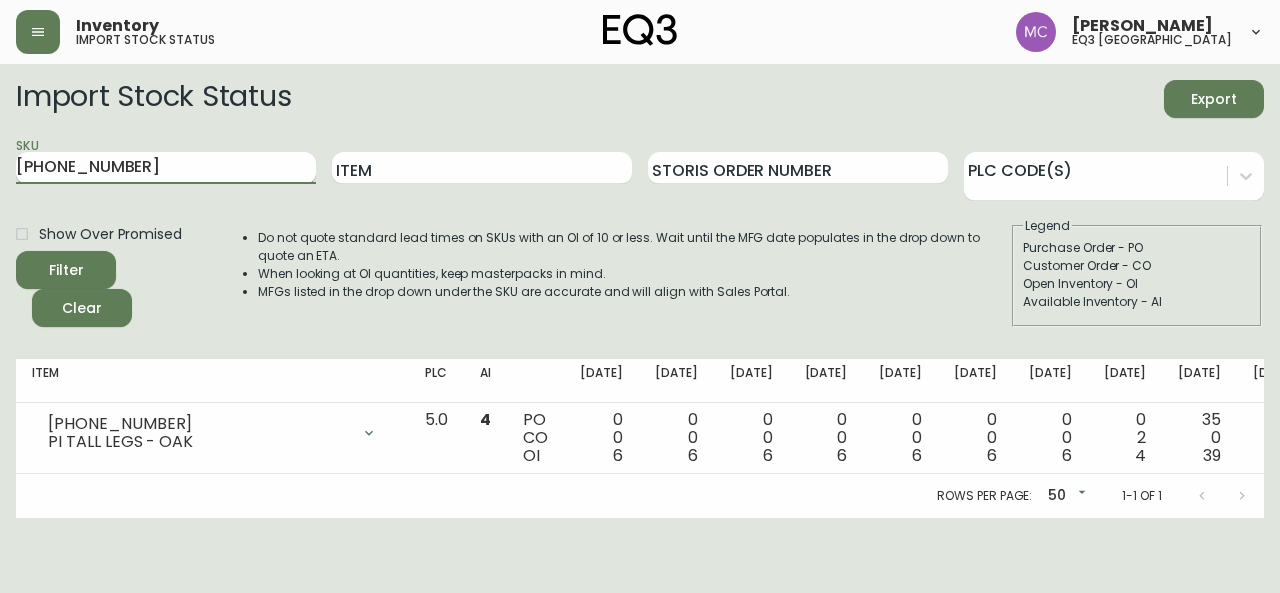 click on "[PHONE_NUMBER]" at bounding box center (166, 168) 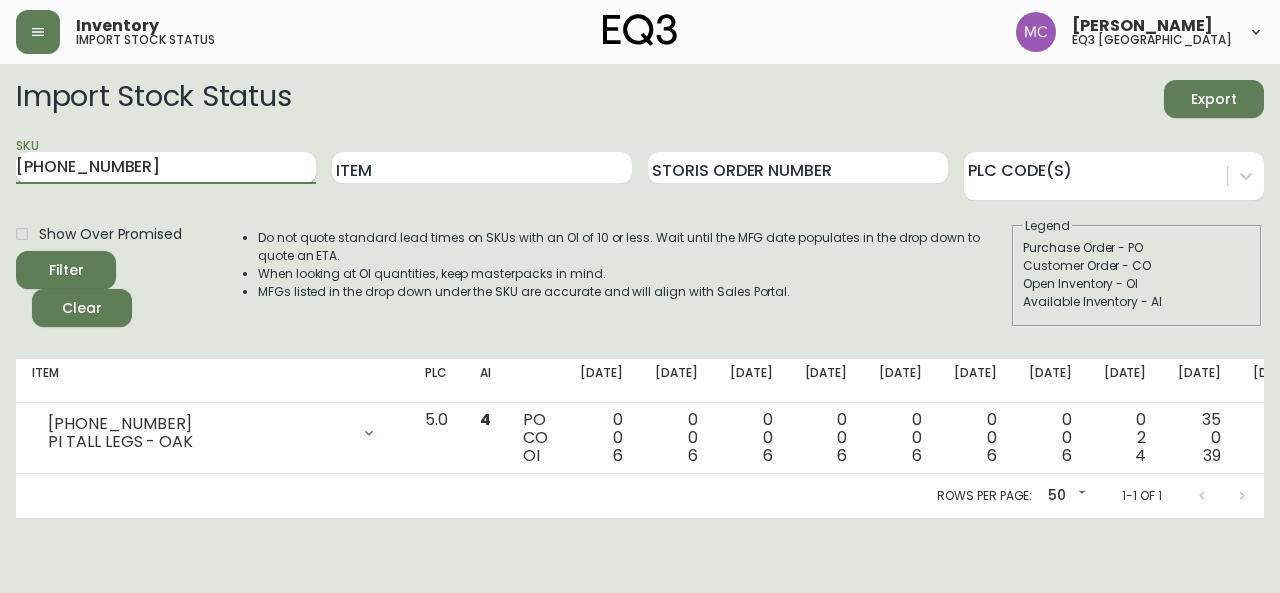 type on "[PHONE_NUMBER]" 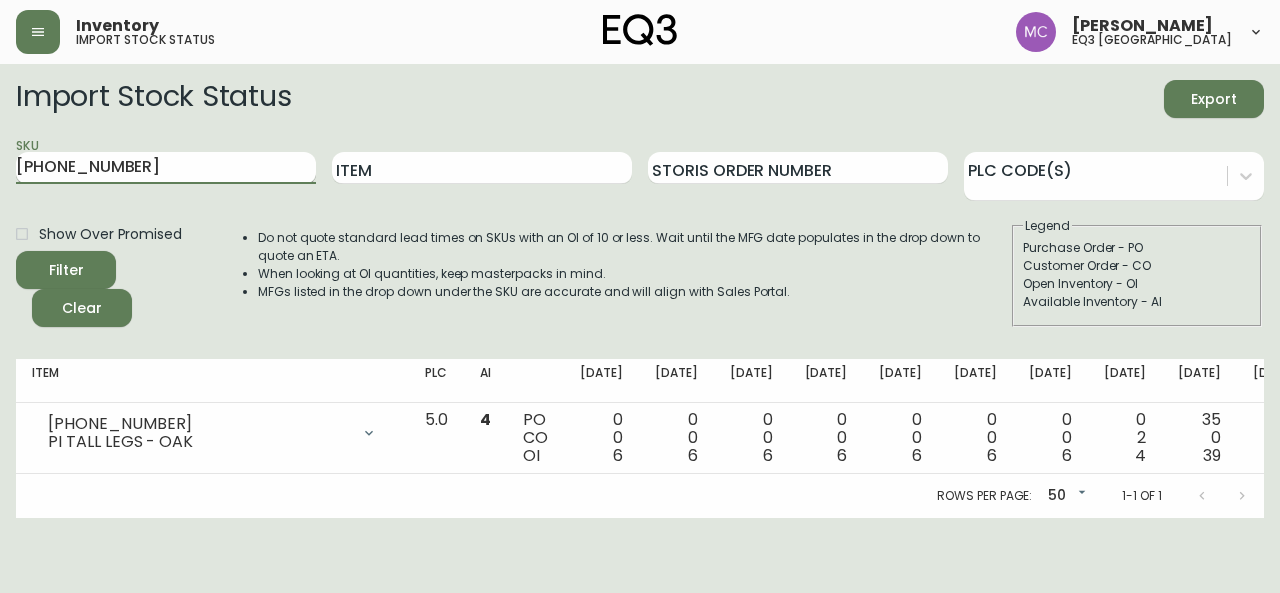 click on "Filter" at bounding box center (66, 270) 